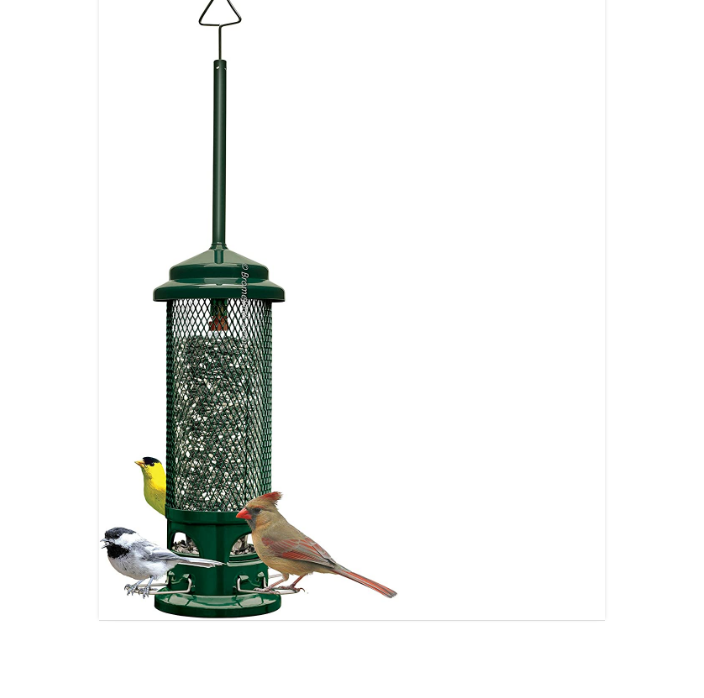scroll, scrollTop: 2610, scrollLeft: 0, axis: vertical 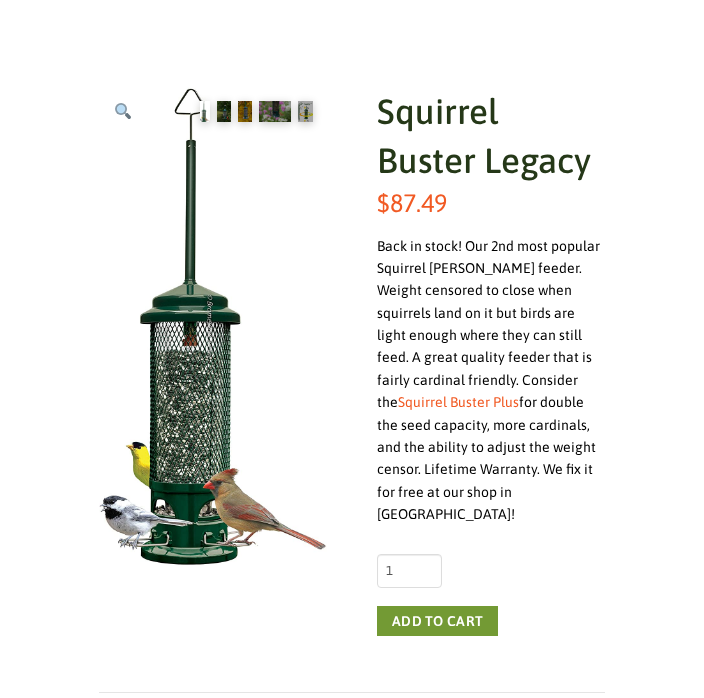 click at bounding box center [123, 111] 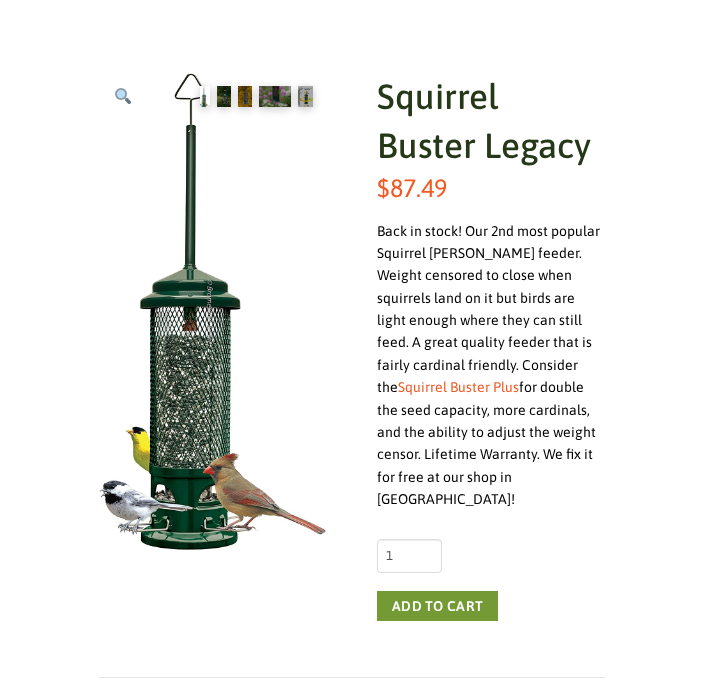scroll, scrollTop: 244, scrollLeft: 0, axis: vertical 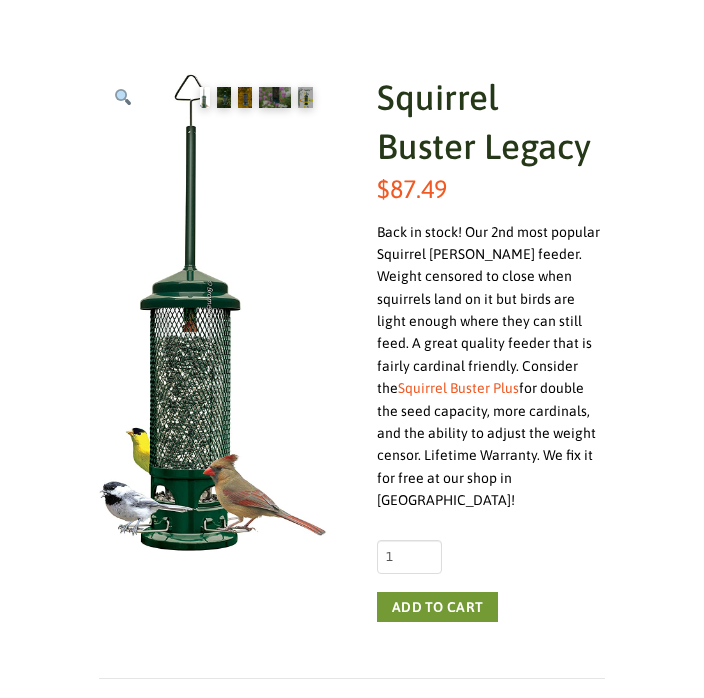 click at bounding box center (456, 823) 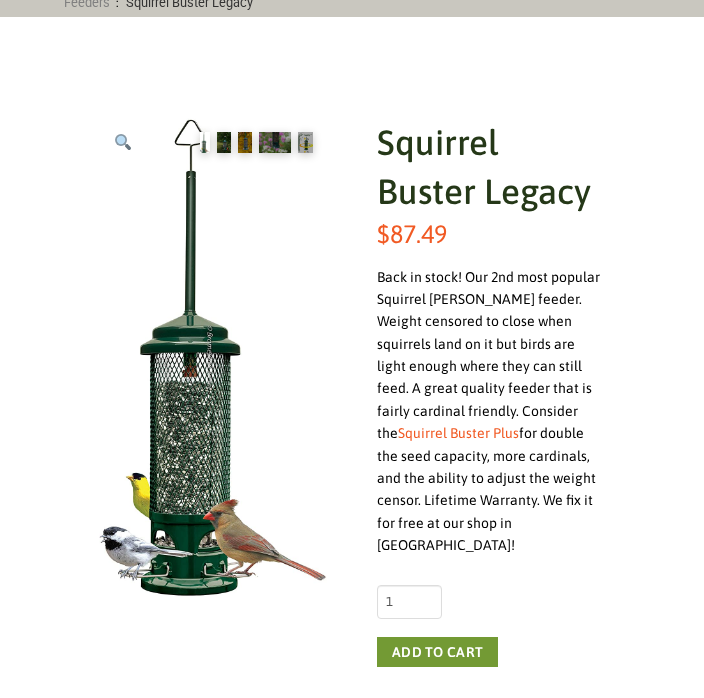 scroll, scrollTop: 199, scrollLeft: 0, axis: vertical 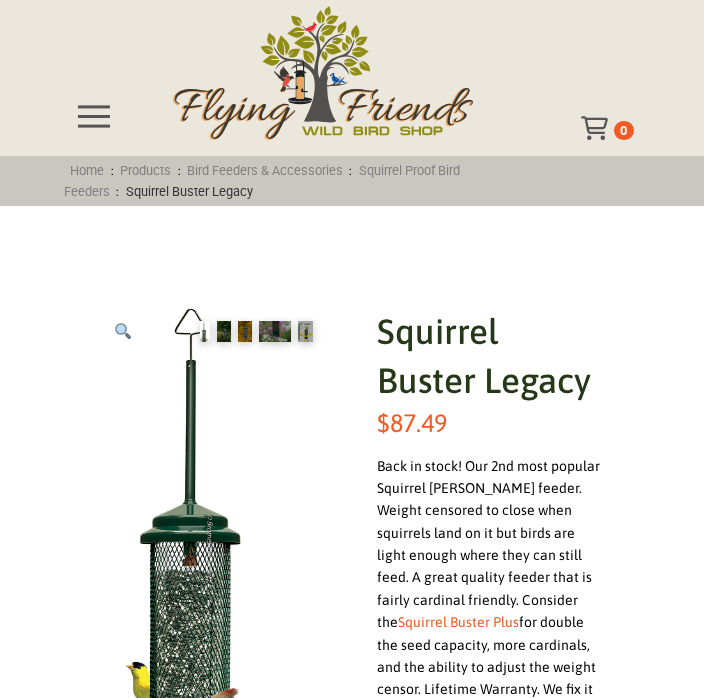 click at bounding box center (323, 73) 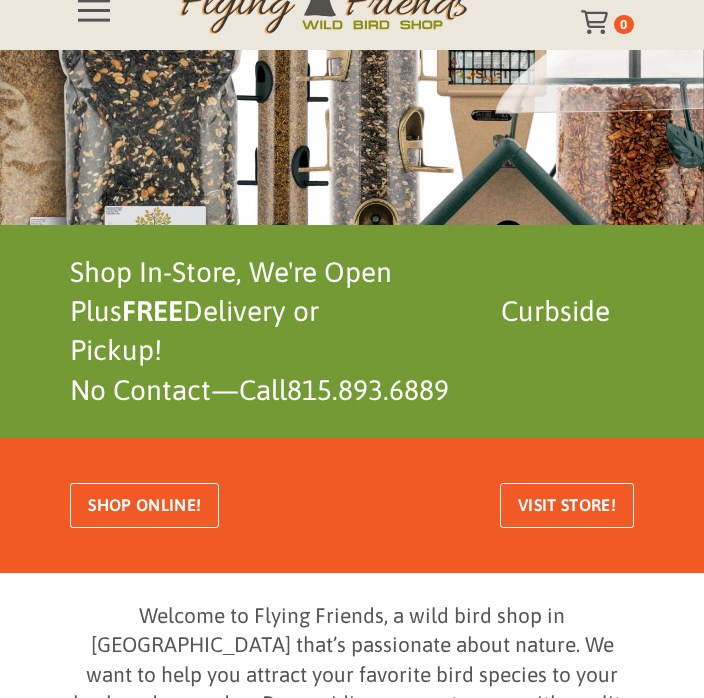 scroll, scrollTop: 116, scrollLeft: 0, axis: vertical 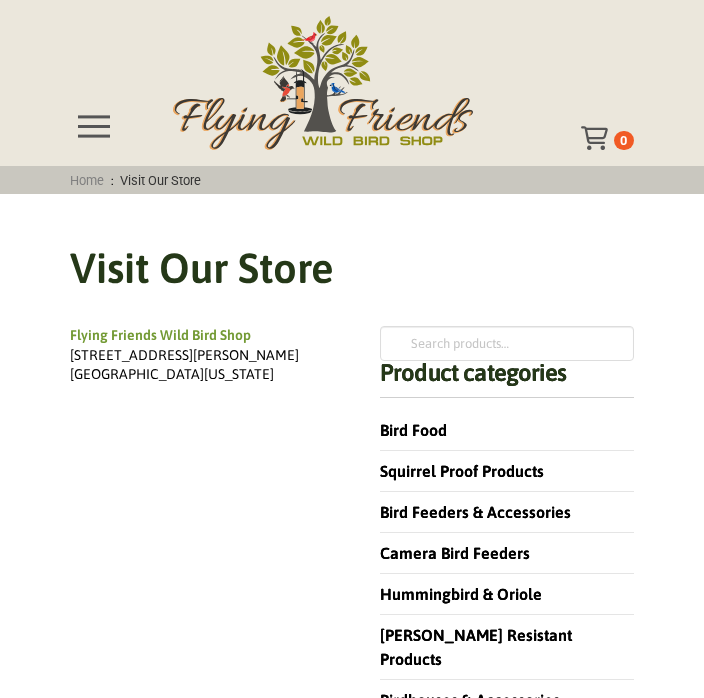 click on "Squirrel Proof Products" at bounding box center [462, 471] 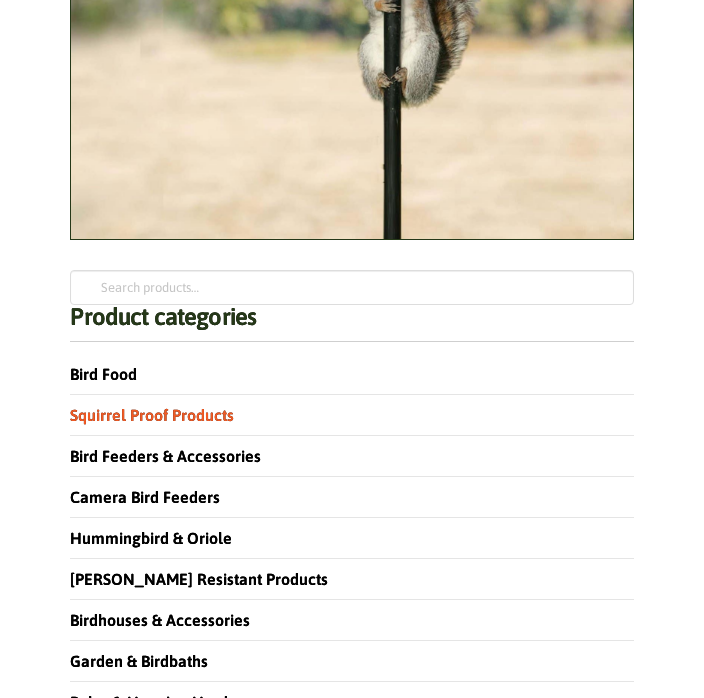 scroll, scrollTop: 2621, scrollLeft: 0, axis: vertical 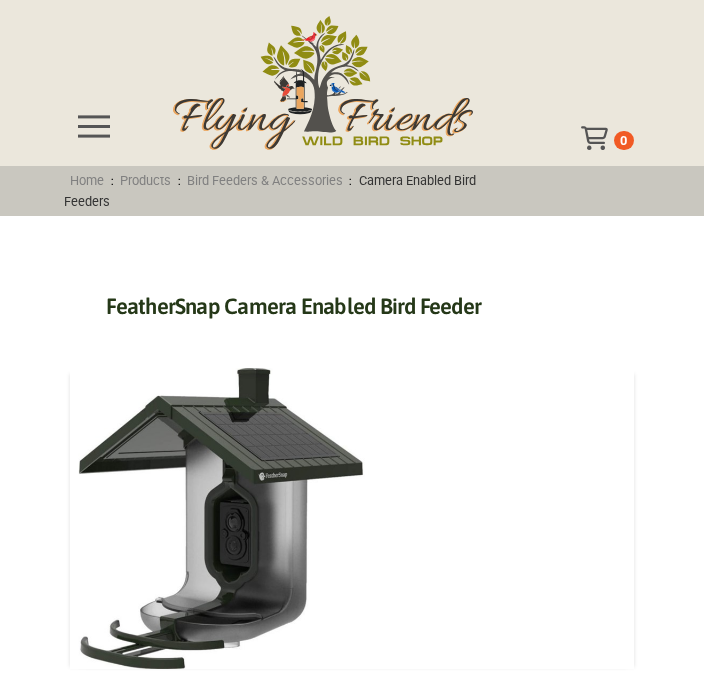 click at bounding box center (94, 126) 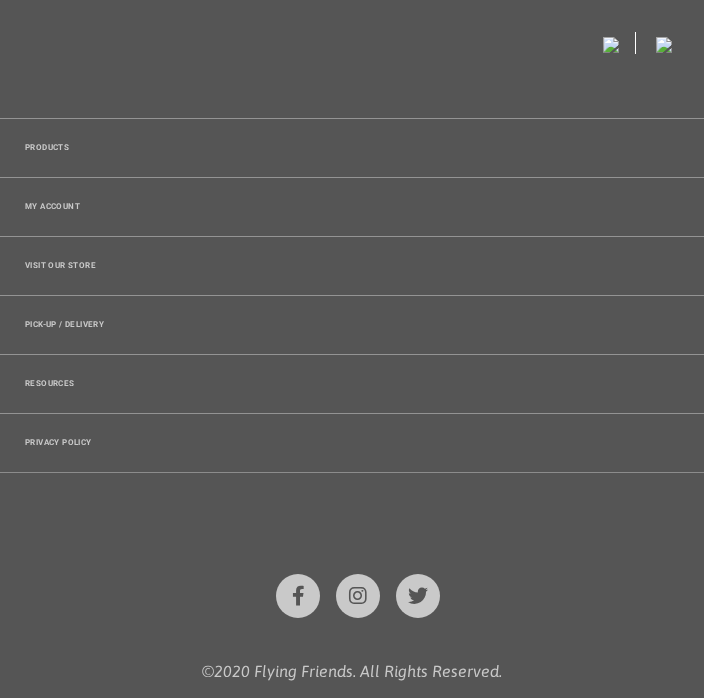 click on "Products" at bounding box center (352, 148) 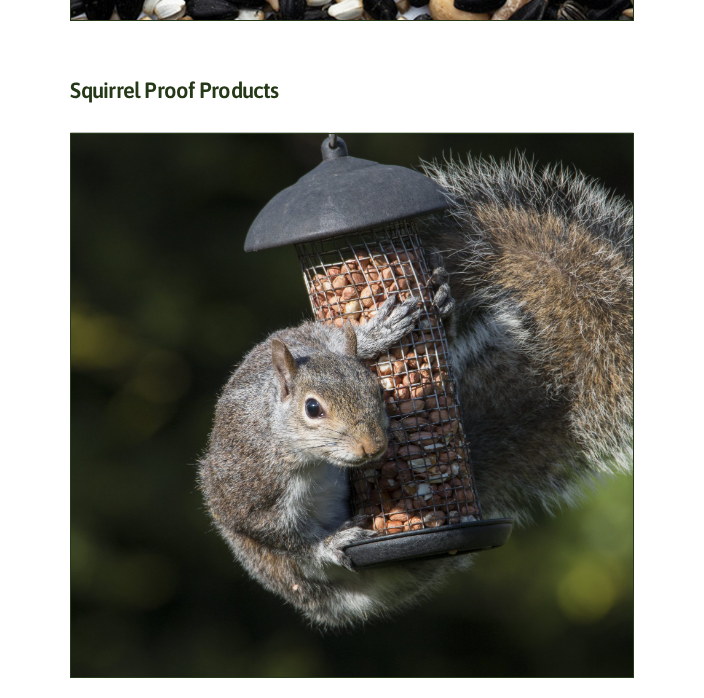 scroll, scrollTop: 860, scrollLeft: 0, axis: vertical 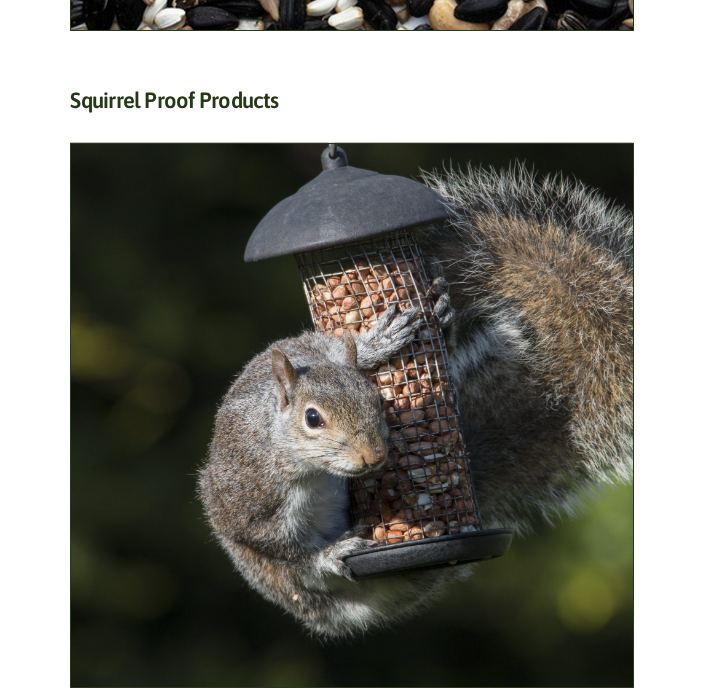 click on "Squirrel Proof Products  (42)" at bounding box center (351, 105) 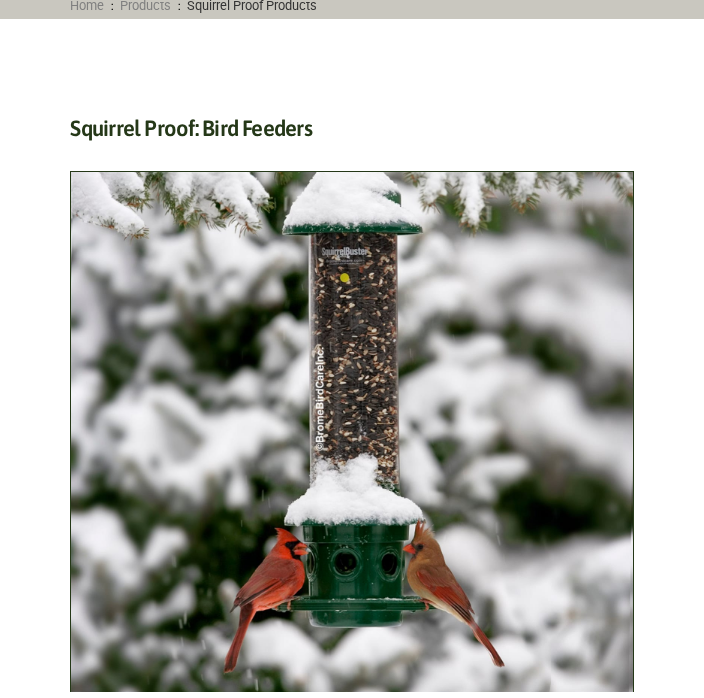 scroll, scrollTop: 176, scrollLeft: 0, axis: vertical 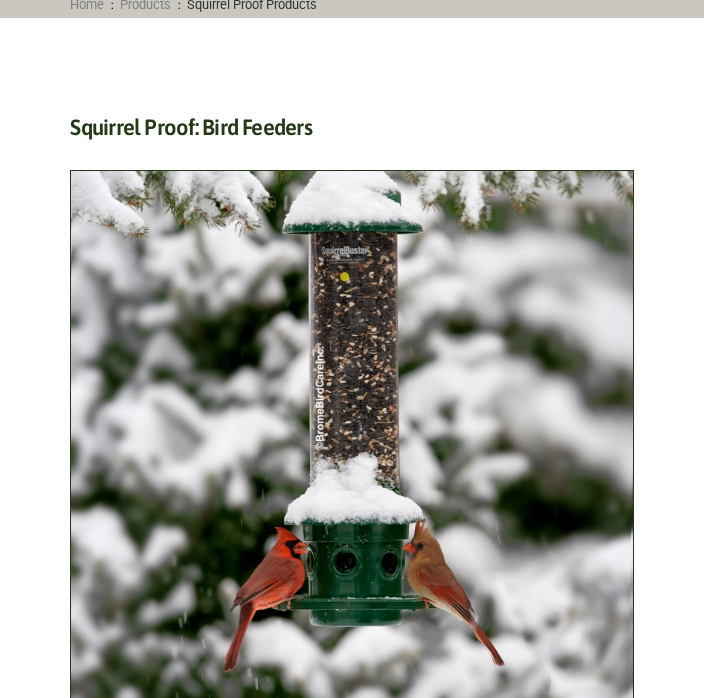 click on "Squirrel Proof: Bird Feeders  (12)" at bounding box center [351, 132] 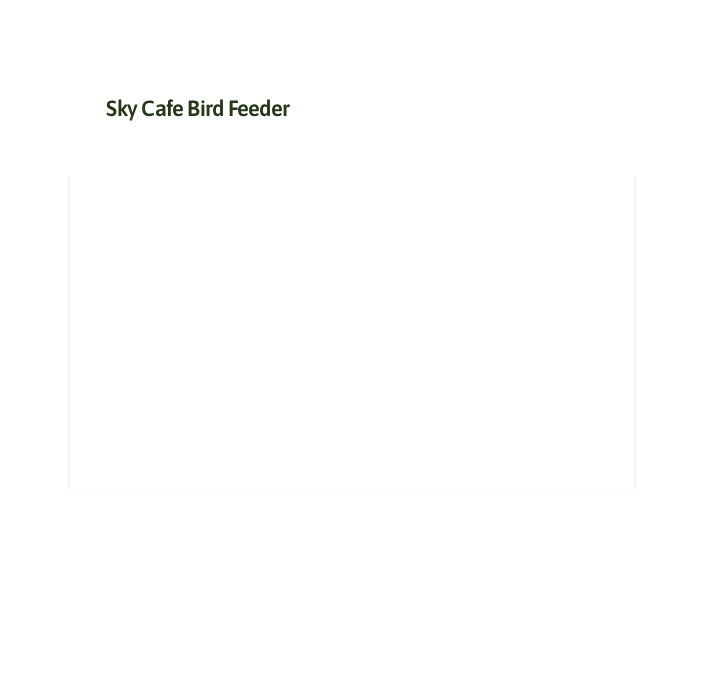 scroll, scrollTop: 7224, scrollLeft: 0, axis: vertical 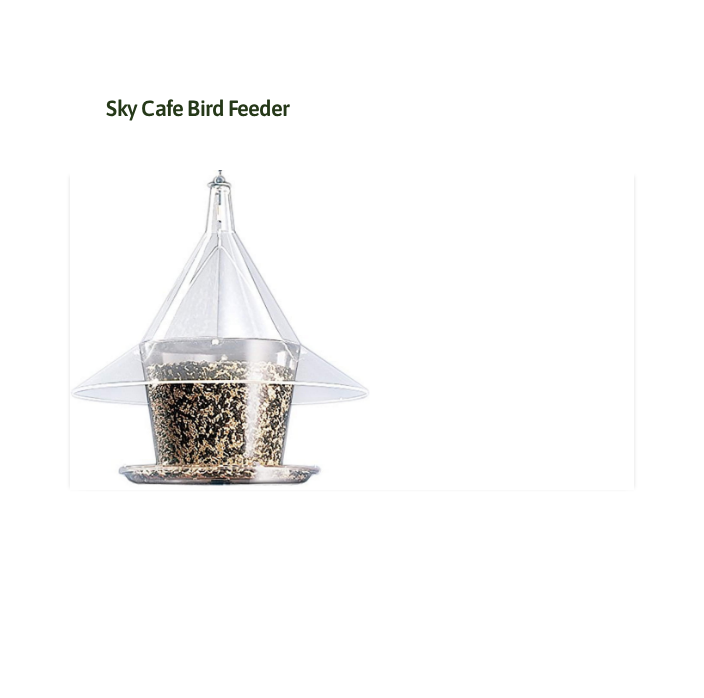 click at bounding box center [220, 330] 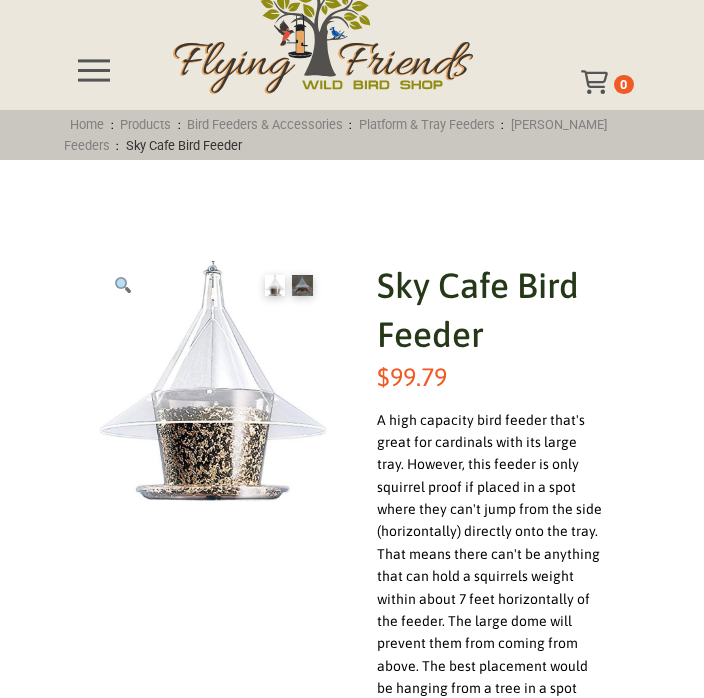 scroll, scrollTop: 0, scrollLeft: 0, axis: both 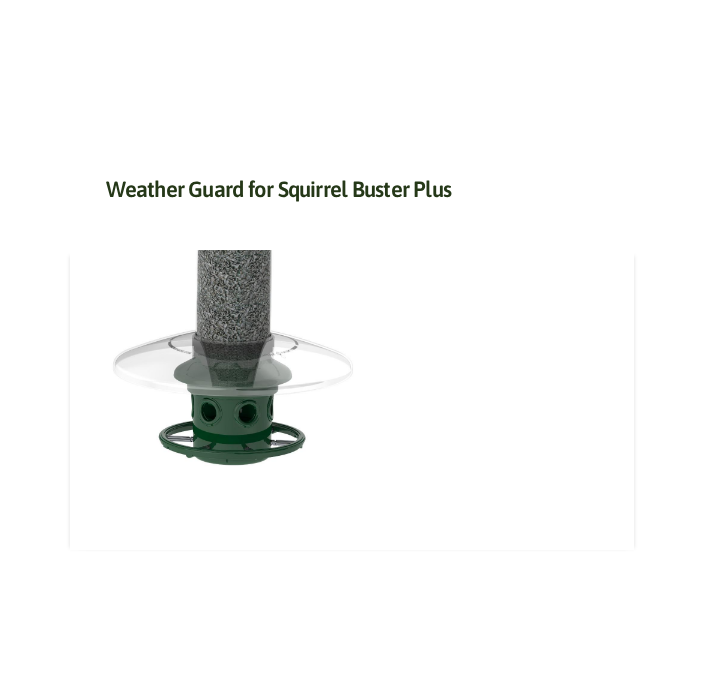 click at bounding box center (351, 400) 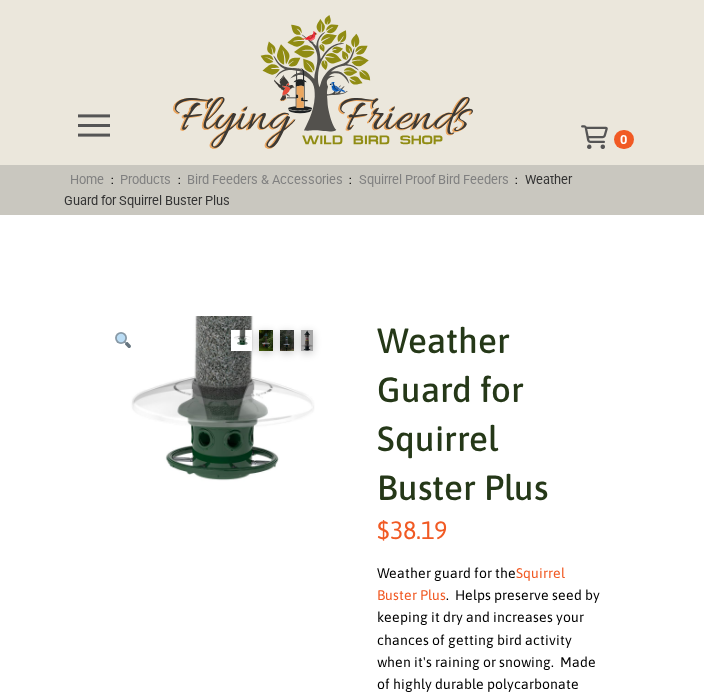 scroll, scrollTop: 0, scrollLeft: 0, axis: both 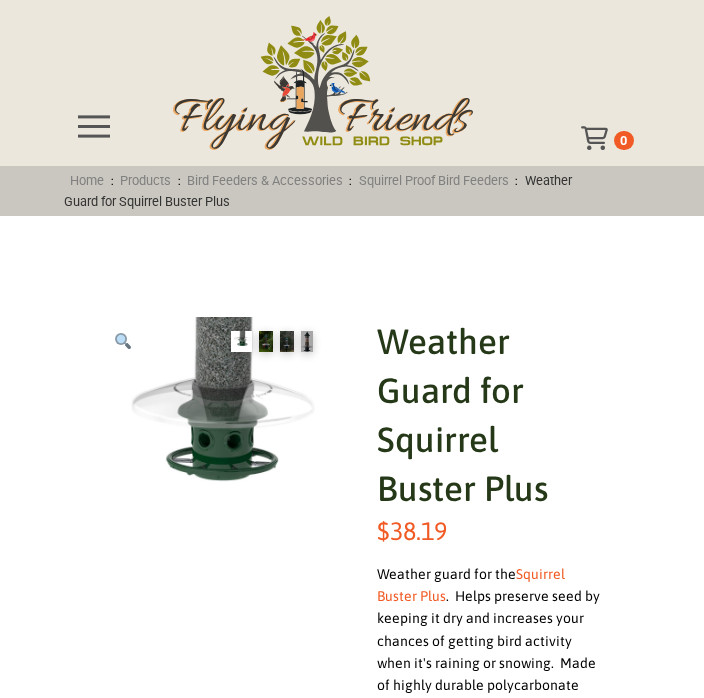 click at bounding box center [599, 817] 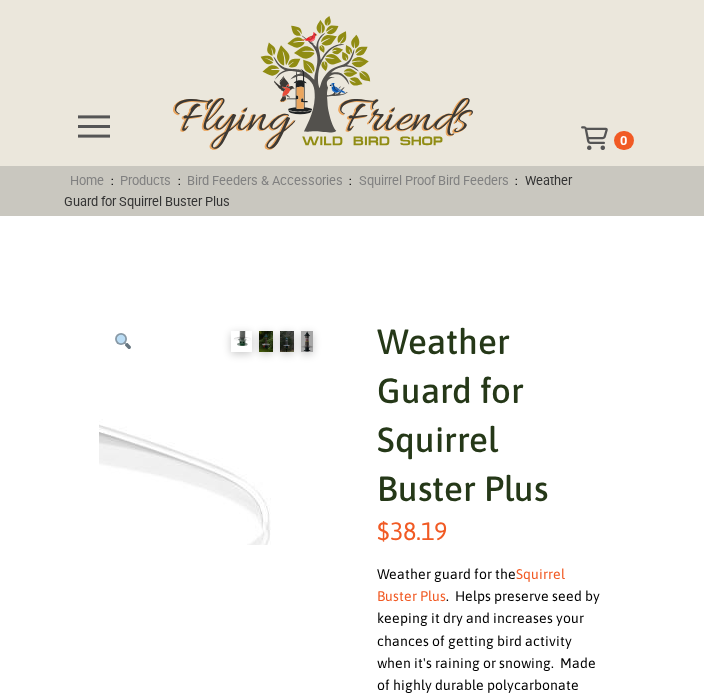 click on "Weather Guard for Squirrel Buster Plus" at bounding box center [491, 415] 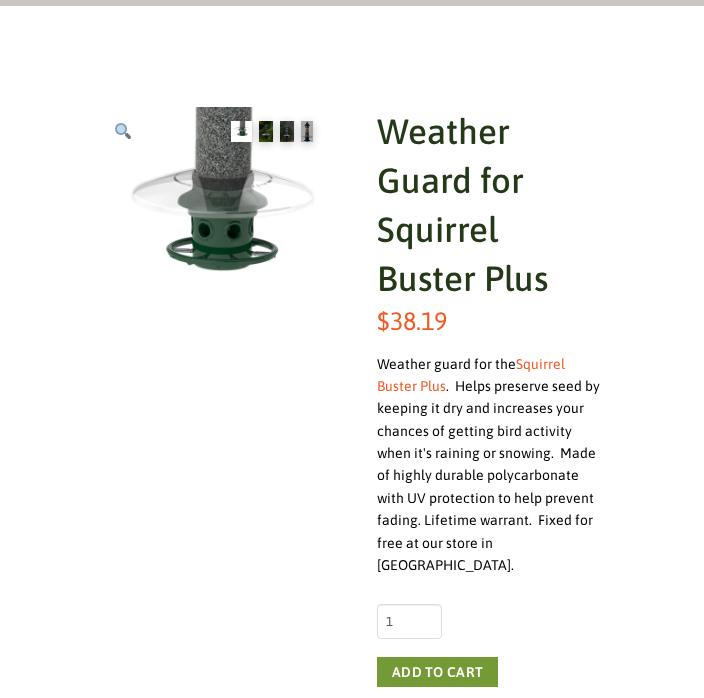 scroll, scrollTop: 210, scrollLeft: 0, axis: vertical 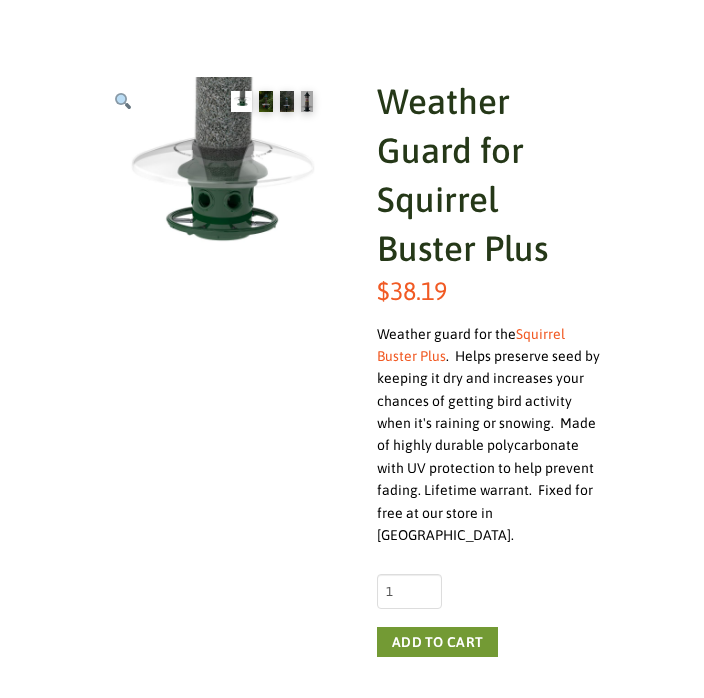 click at bounding box center [266, 101] 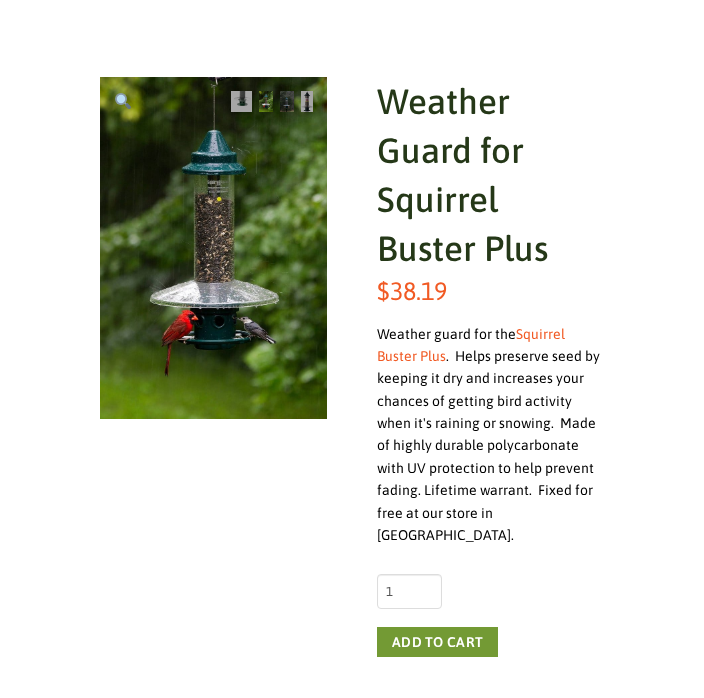 click at bounding box center (441, 588) 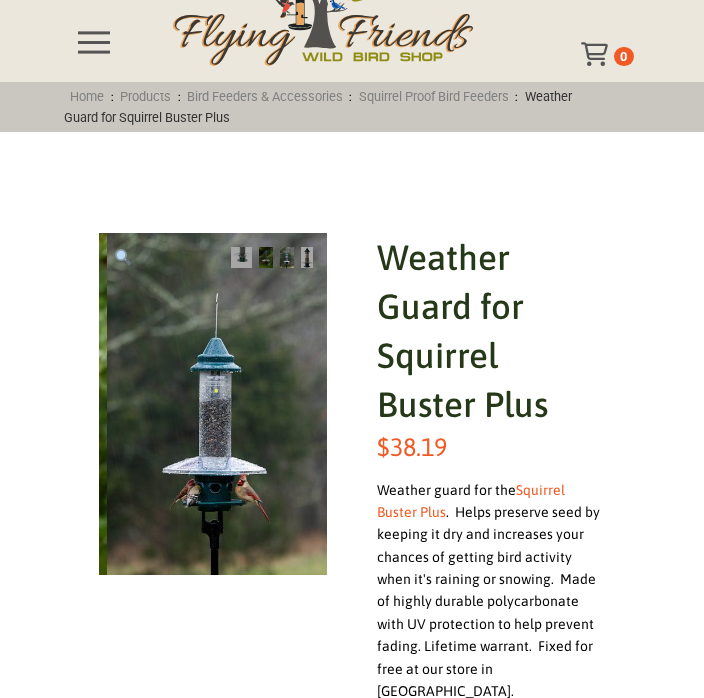 scroll, scrollTop: 82, scrollLeft: 0, axis: vertical 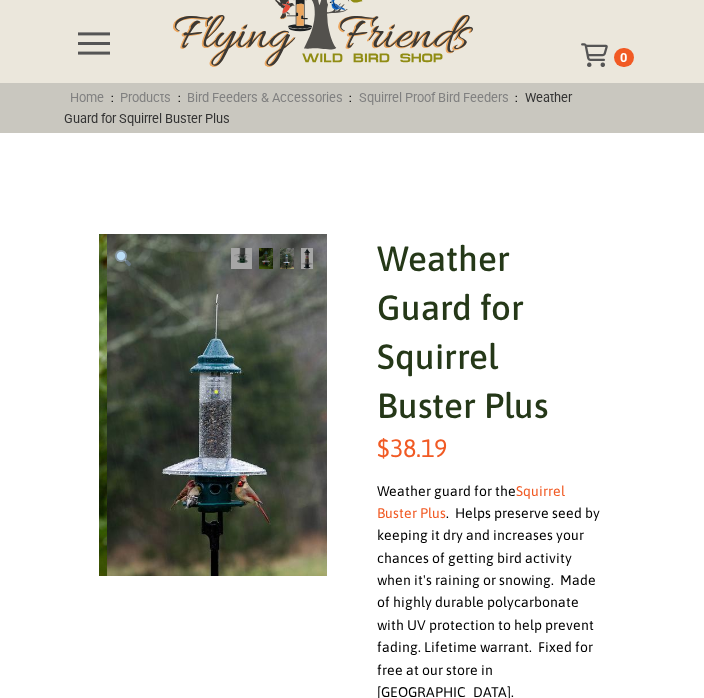 click at bounding box center [307, 259] 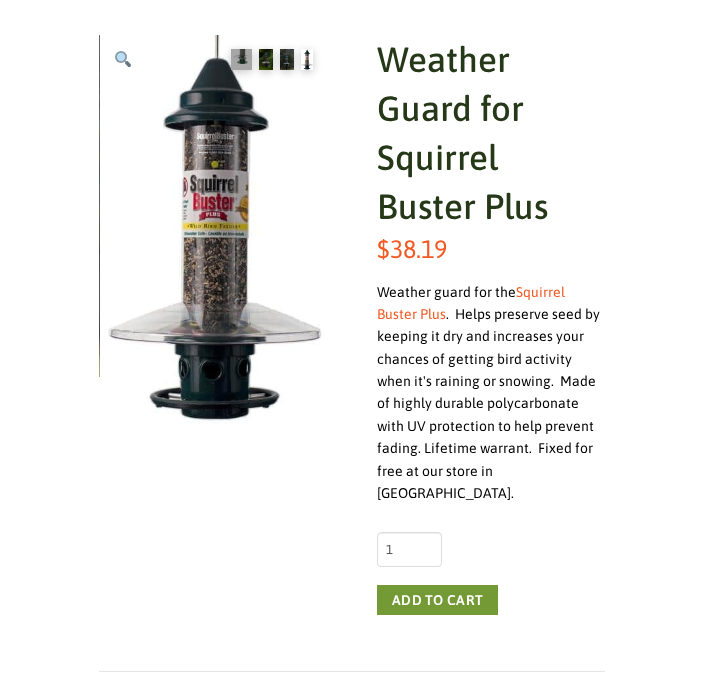 scroll, scrollTop: 281, scrollLeft: 0, axis: vertical 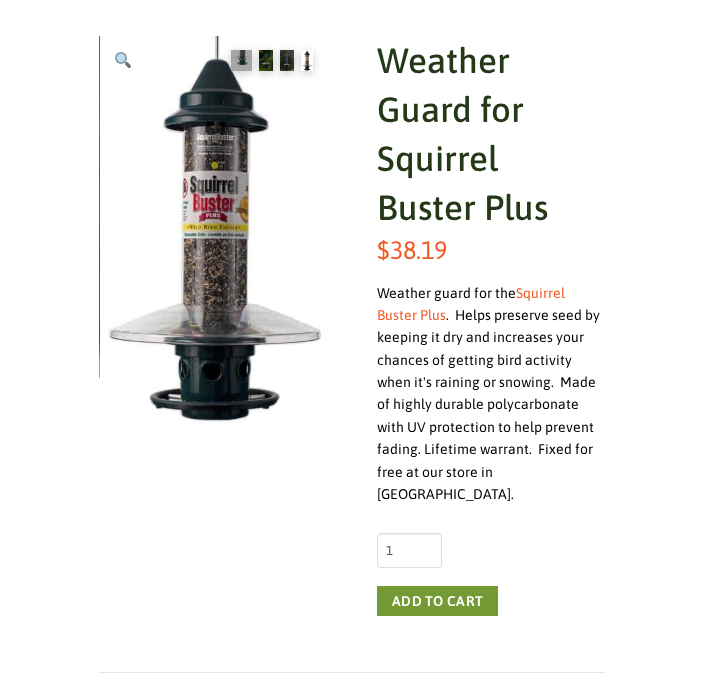 click on "Squirrel Buster Plus" at bounding box center (471, 304) 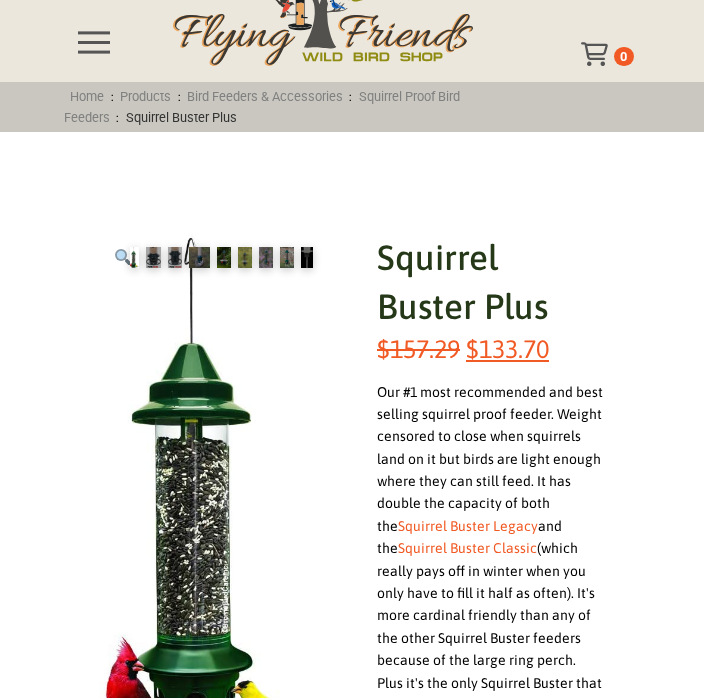 scroll, scrollTop: 72, scrollLeft: 0, axis: vertical 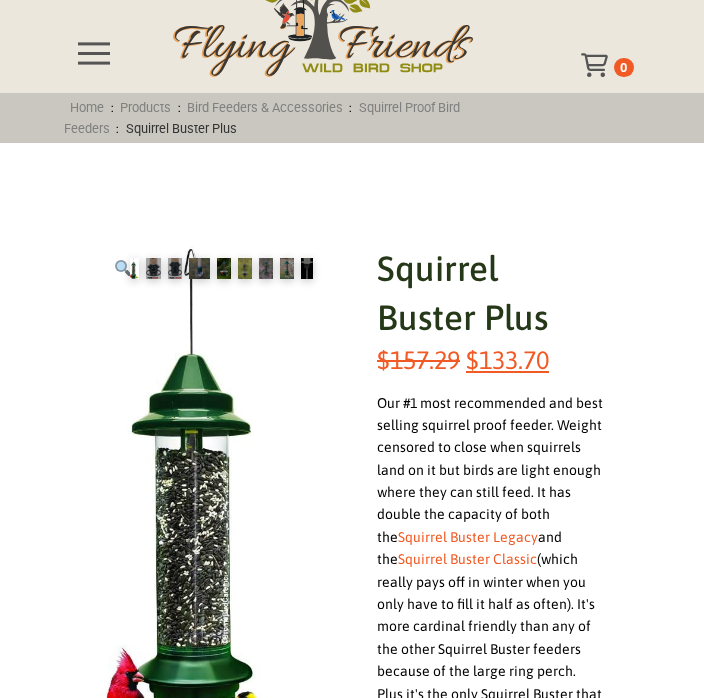 click at bounding box center [175, 269] 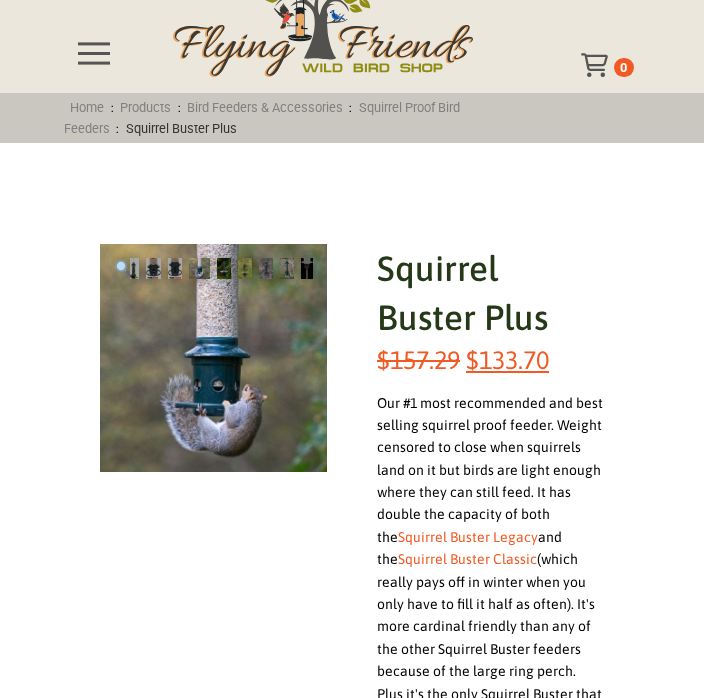 click at bounding box center [224, 268] 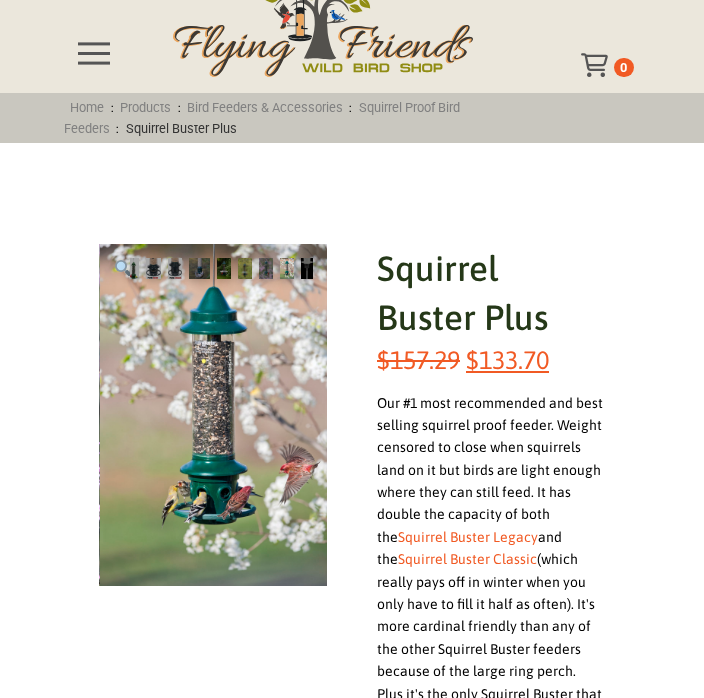 click at bounding box center [307, 268] 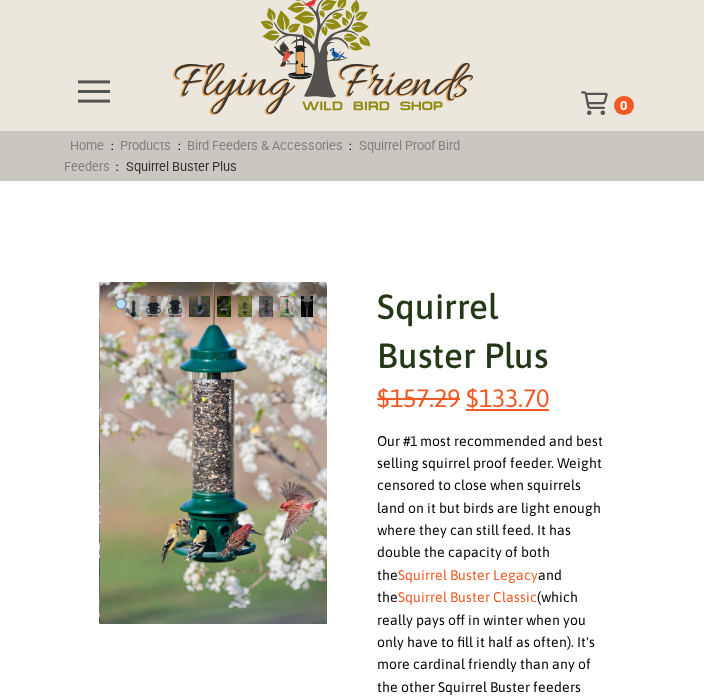 scroll, scrollTop: 34, scrollLeft: 0, axis: vertical 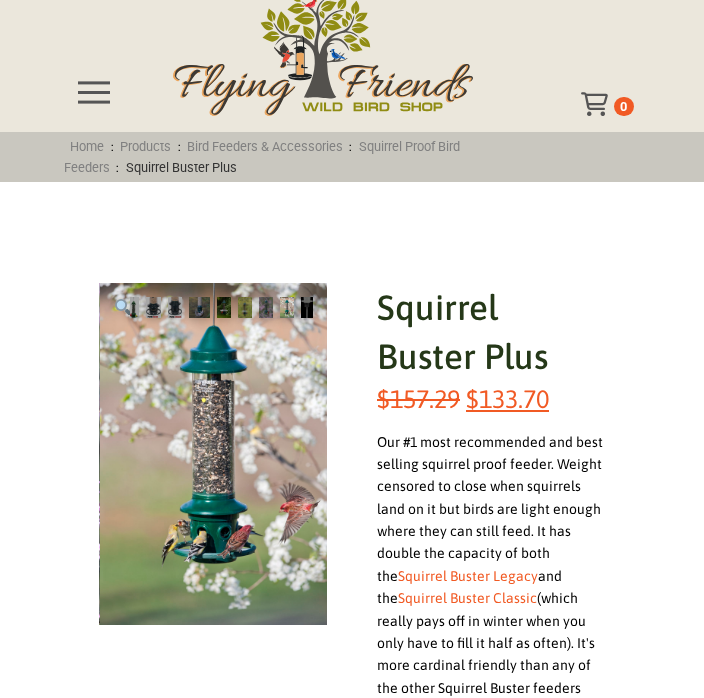 click on "Squirrel Proof Bird Feeders" at bounding box center [262, 157] 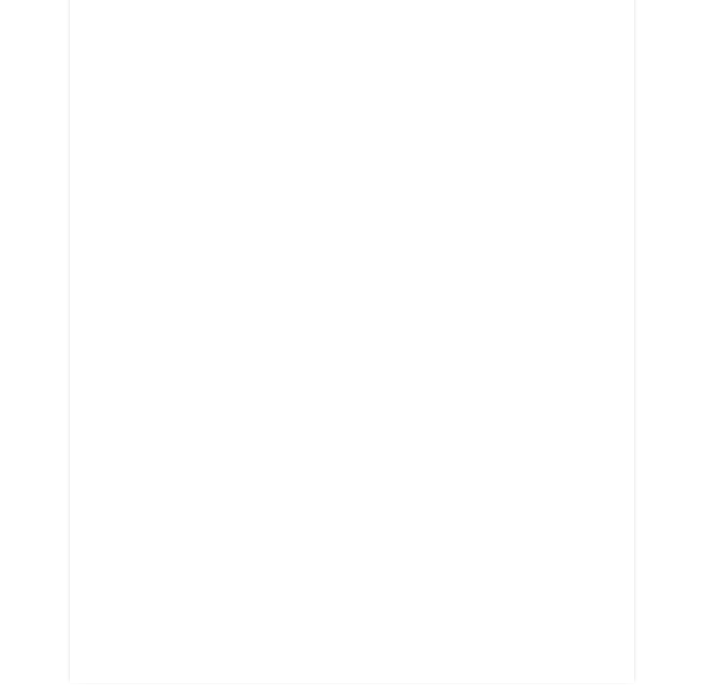 scroll, scrollTop: 2521, scrollLeft: 0, axis: vertical 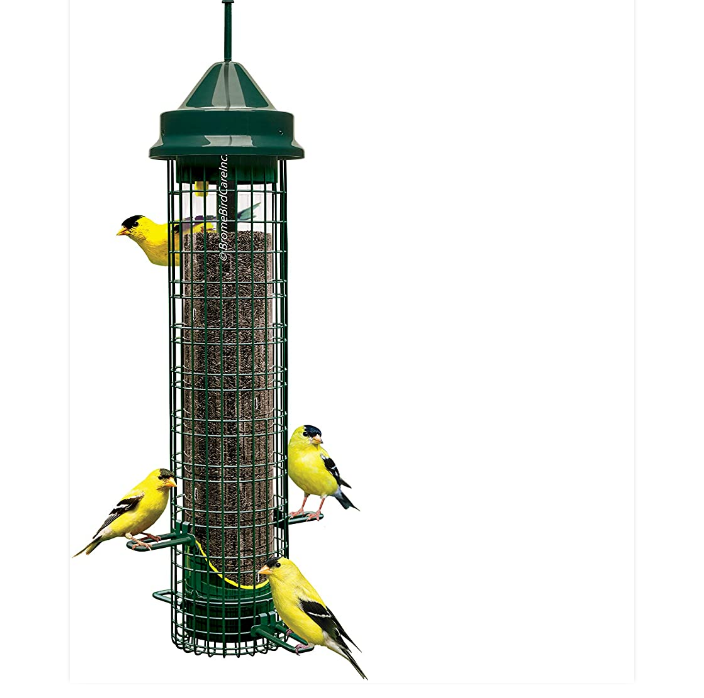 click at bounding box center (220, 211) 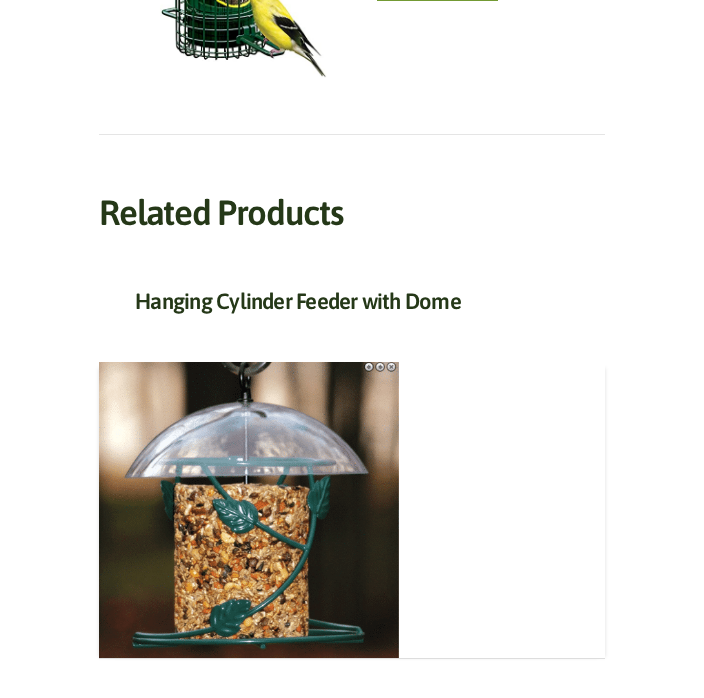 scroll, scrollTop: 955, scrollLeft: 0, axis: vertical 